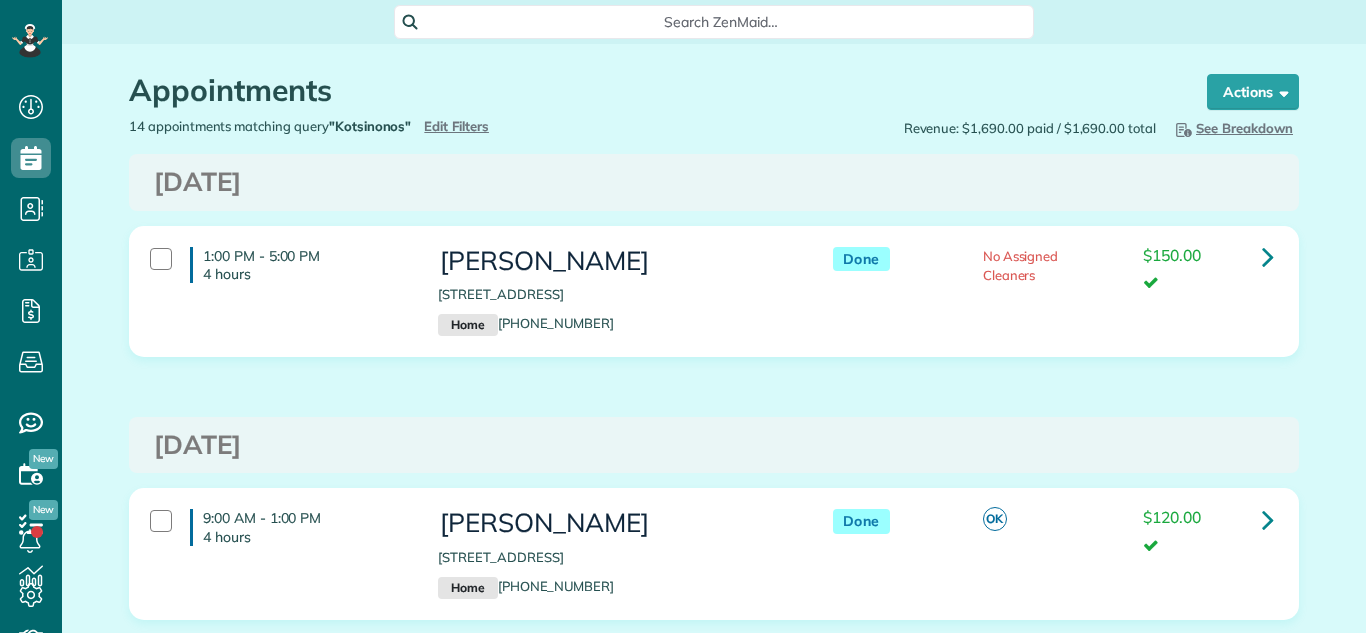 scroll, scrollTop: 0, scrollLeft: 0, axis: both 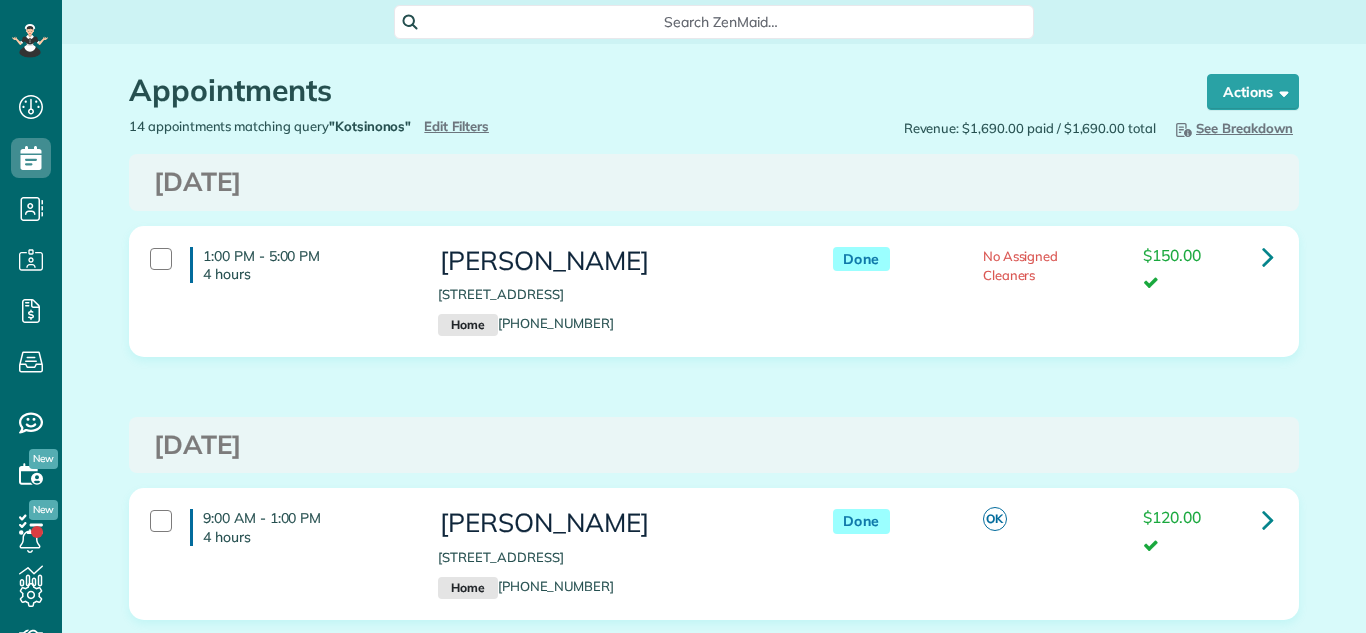click on "Appointments" at bounding box center [649, 95] 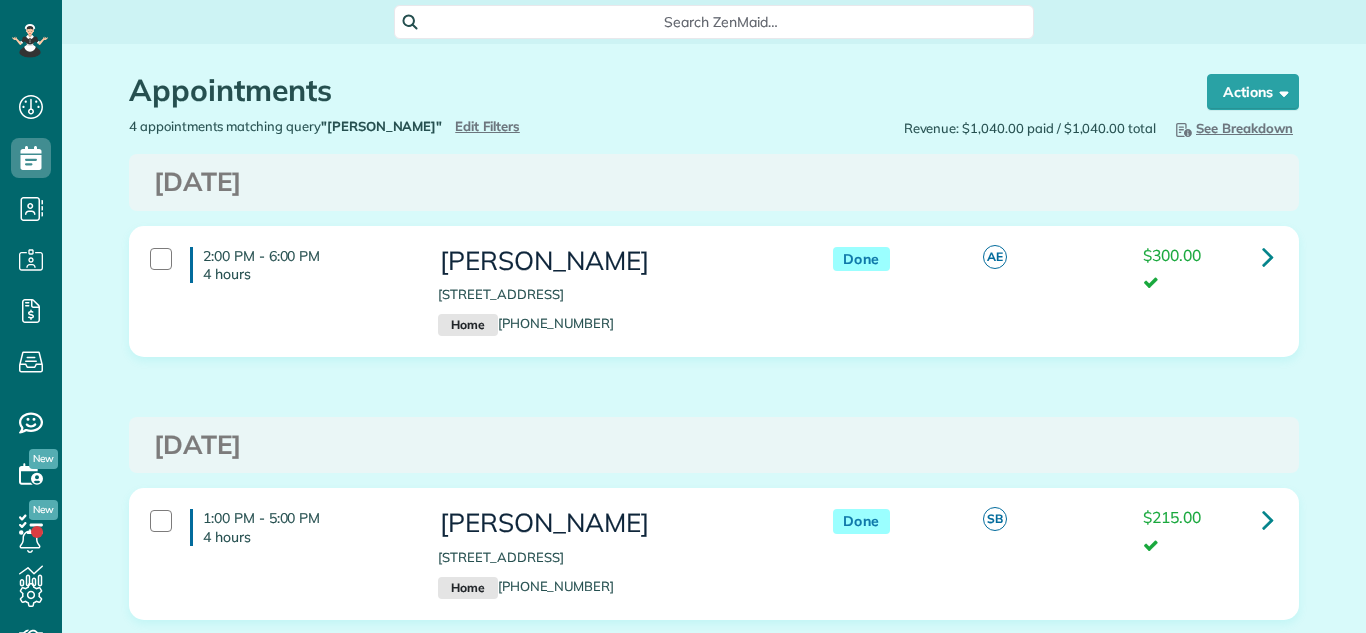 scroll, scrollTop: 0, scrollLeft: 0, axis: both 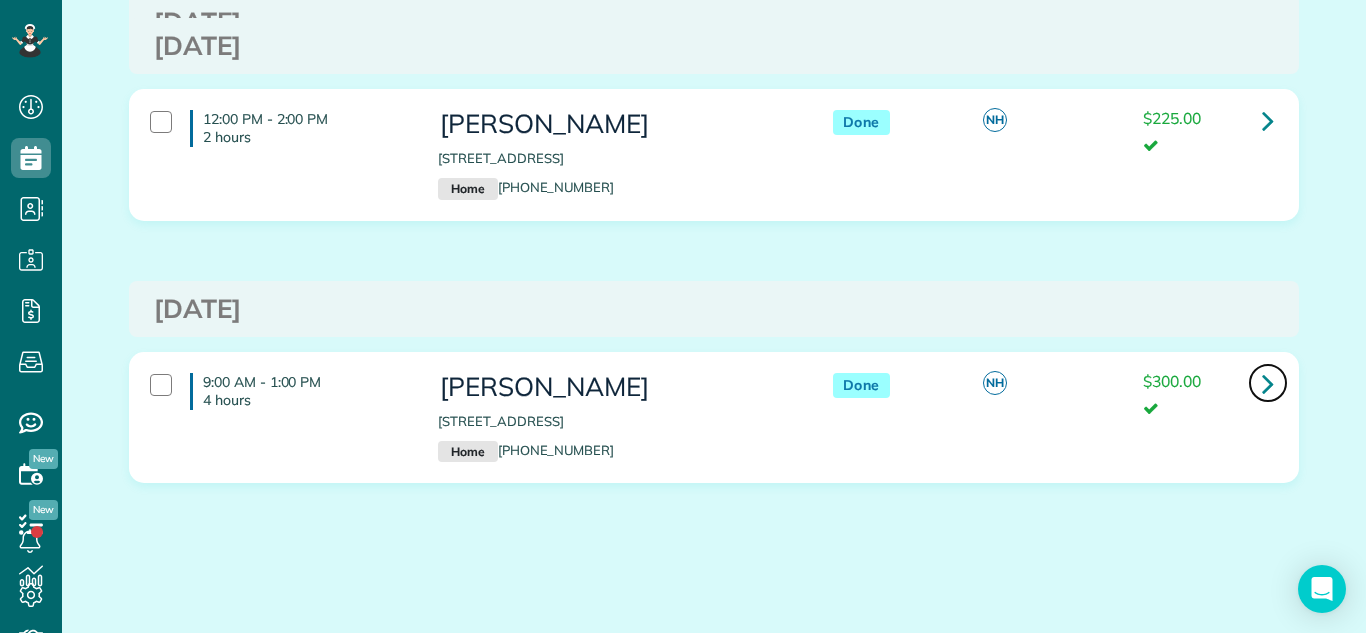 click at bounding box center (1268, 383) 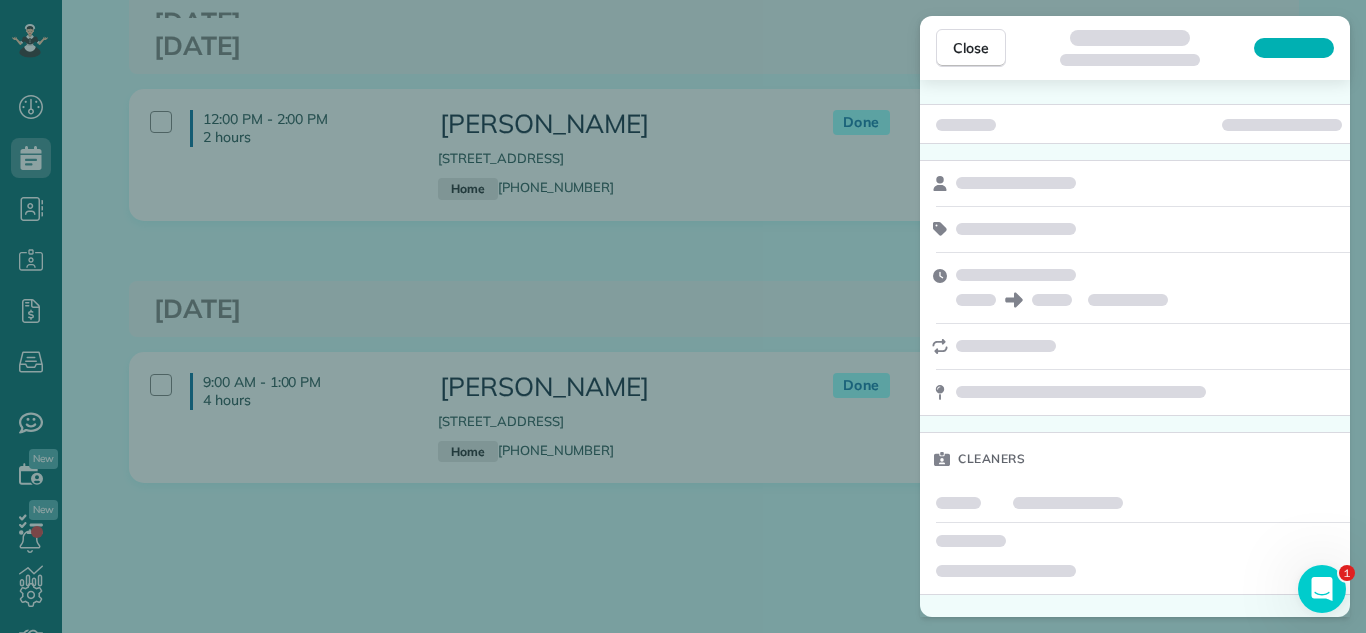 scroll, scrollTop: 0, scrollLeft: 0, axis: both 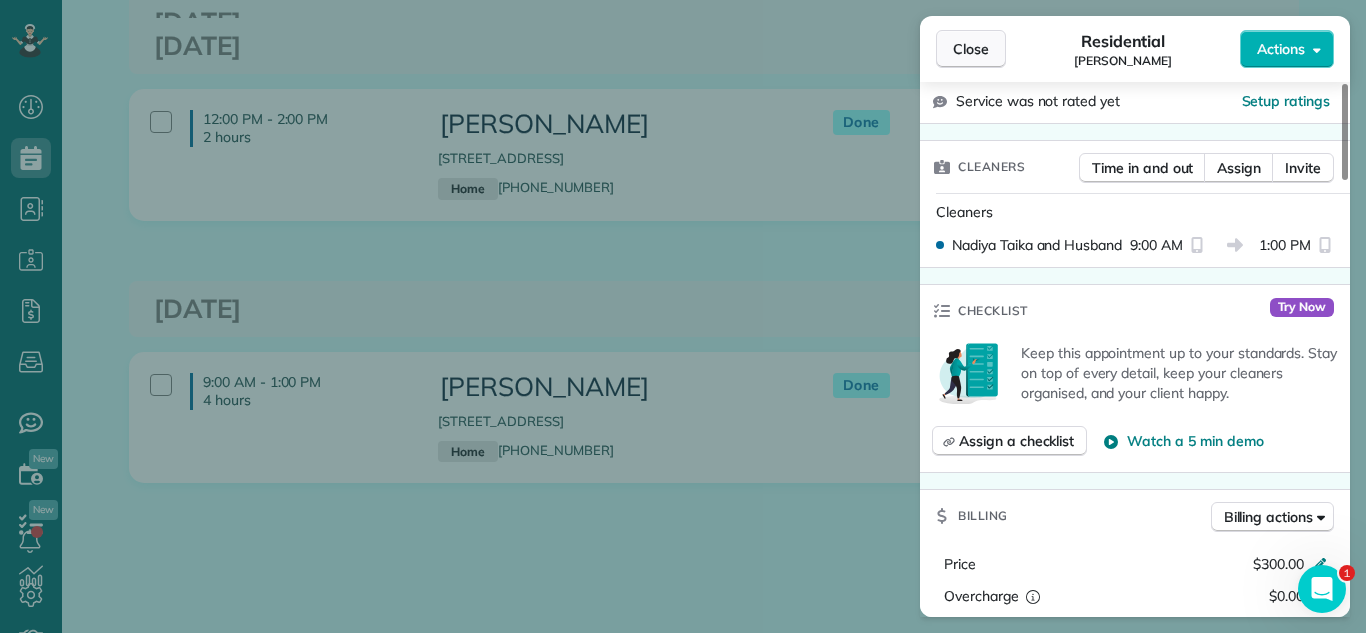 click on "Close" at bounding box center [971, 49] 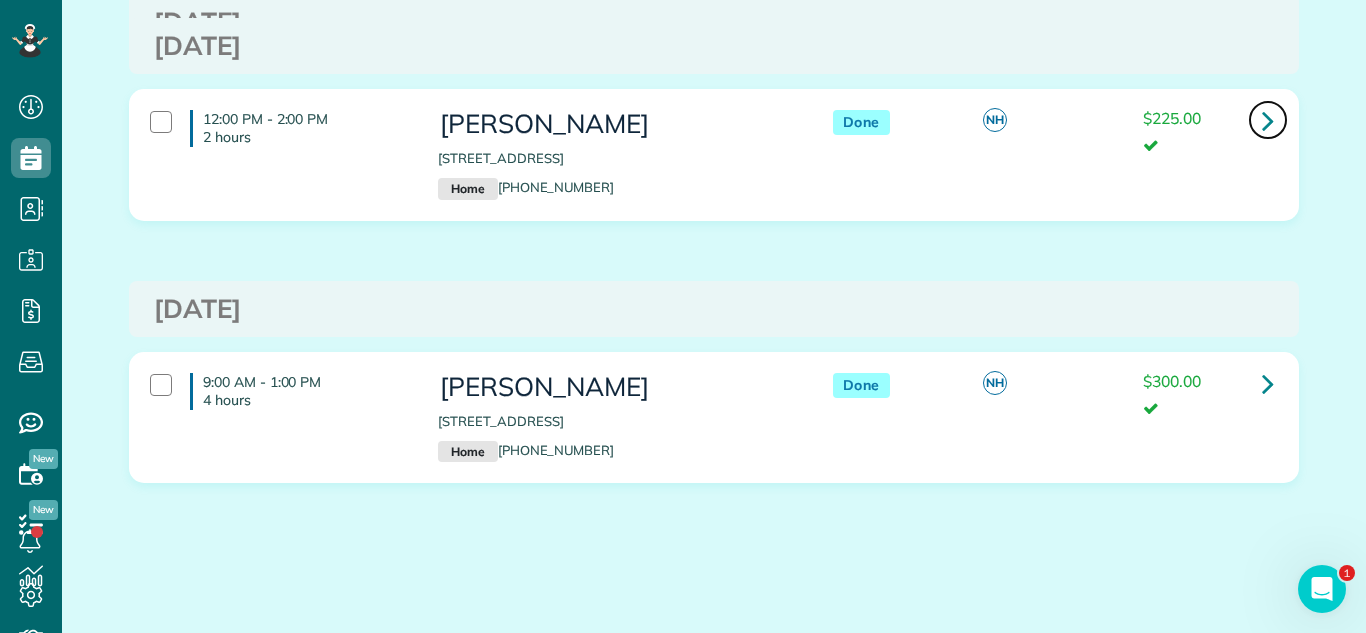 click at bounding box center (1268, 120) 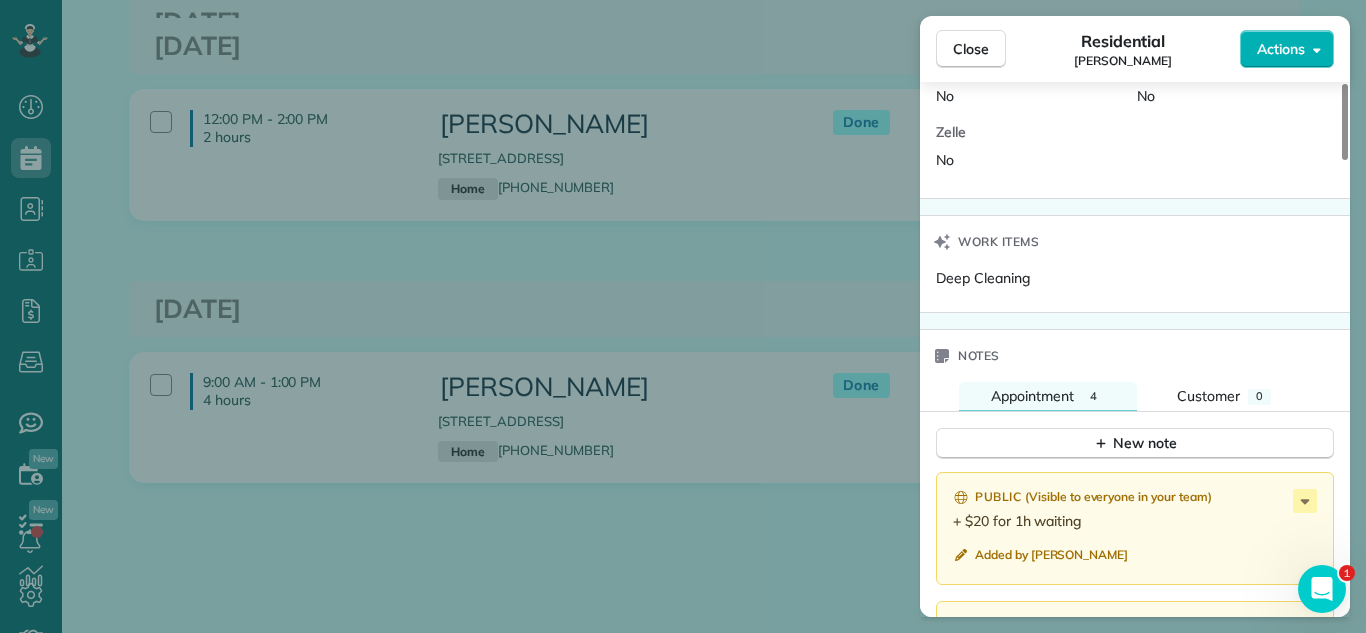 scroll, scrollTop: 1623, scrollLeft: 0, axis: vertical 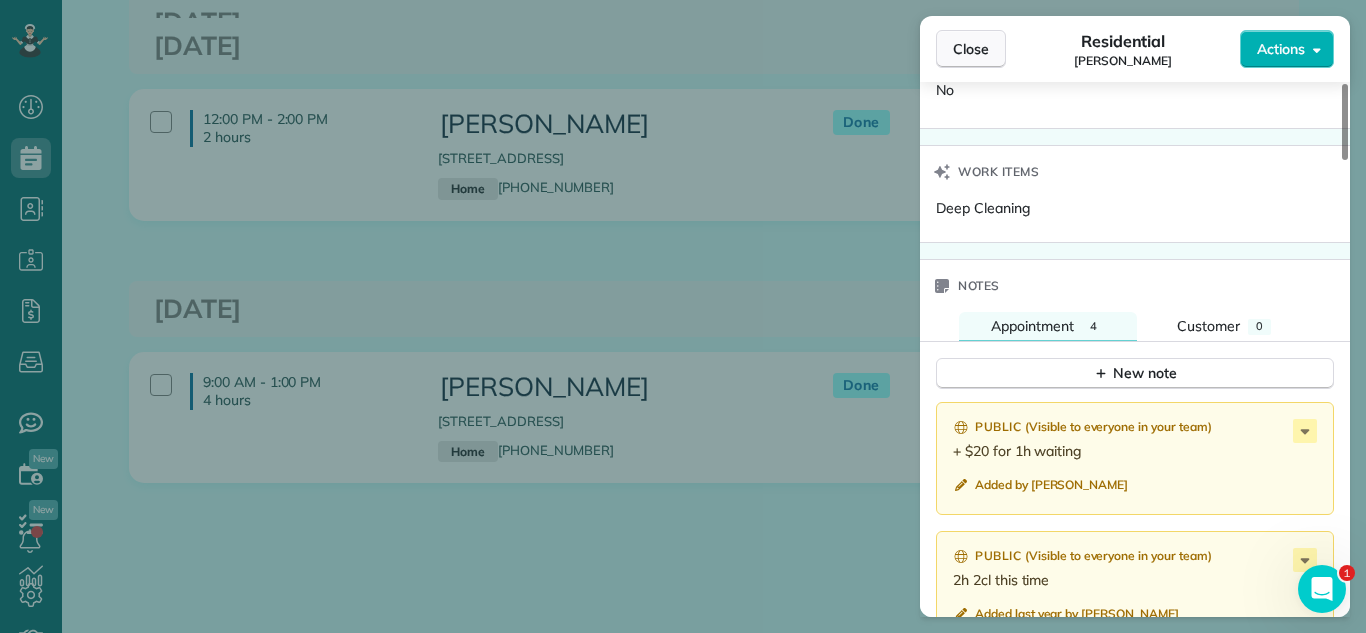 click on "Close" at bounding box center [971, 49] 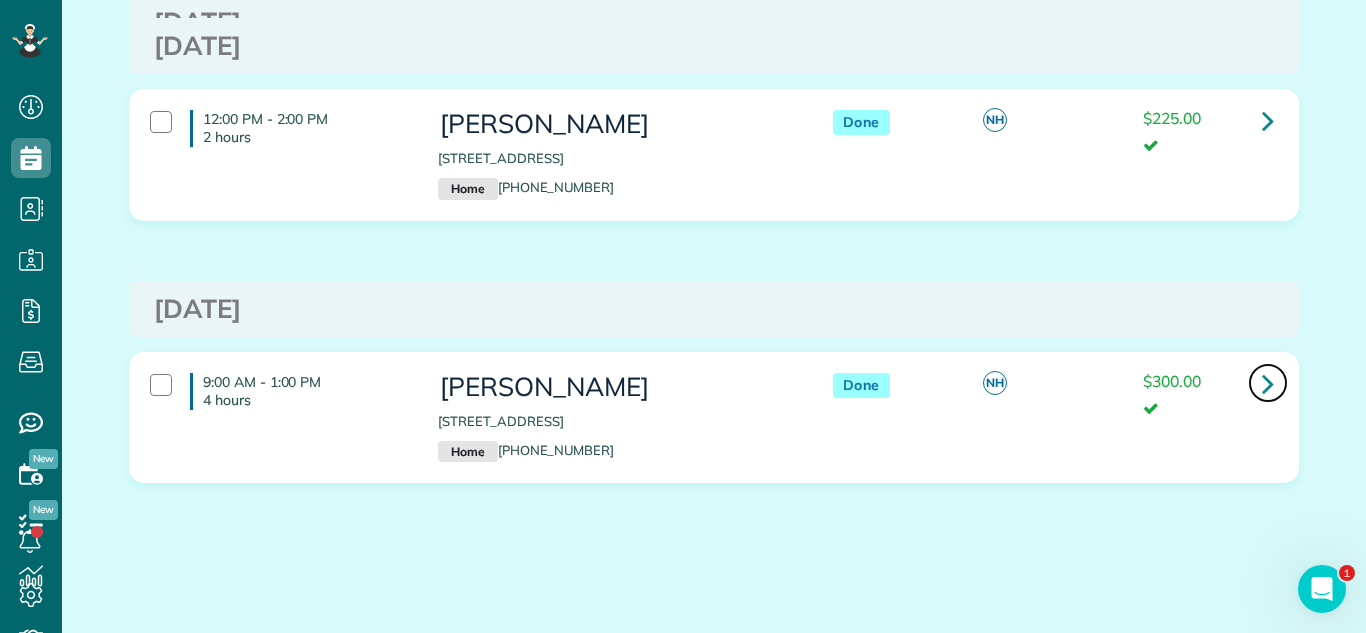 click at bounding box center (1268, 383) 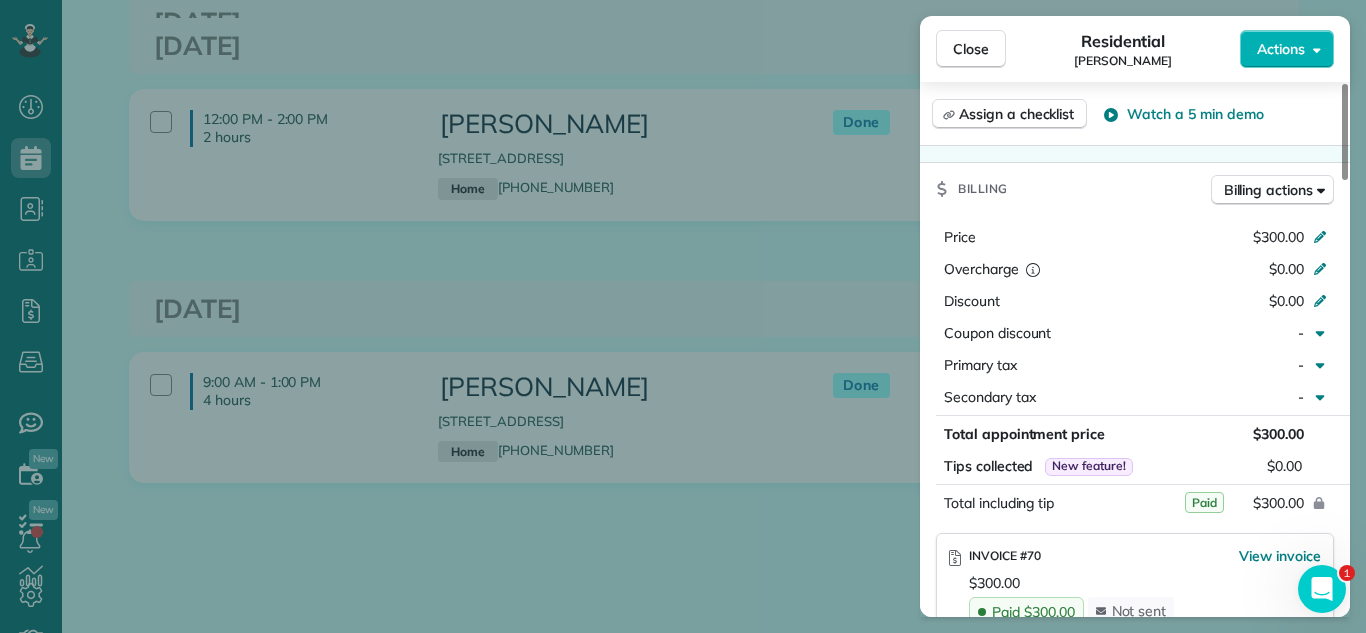scroll, scrollTop: 697, scrollLeft: 0, axis: vertical 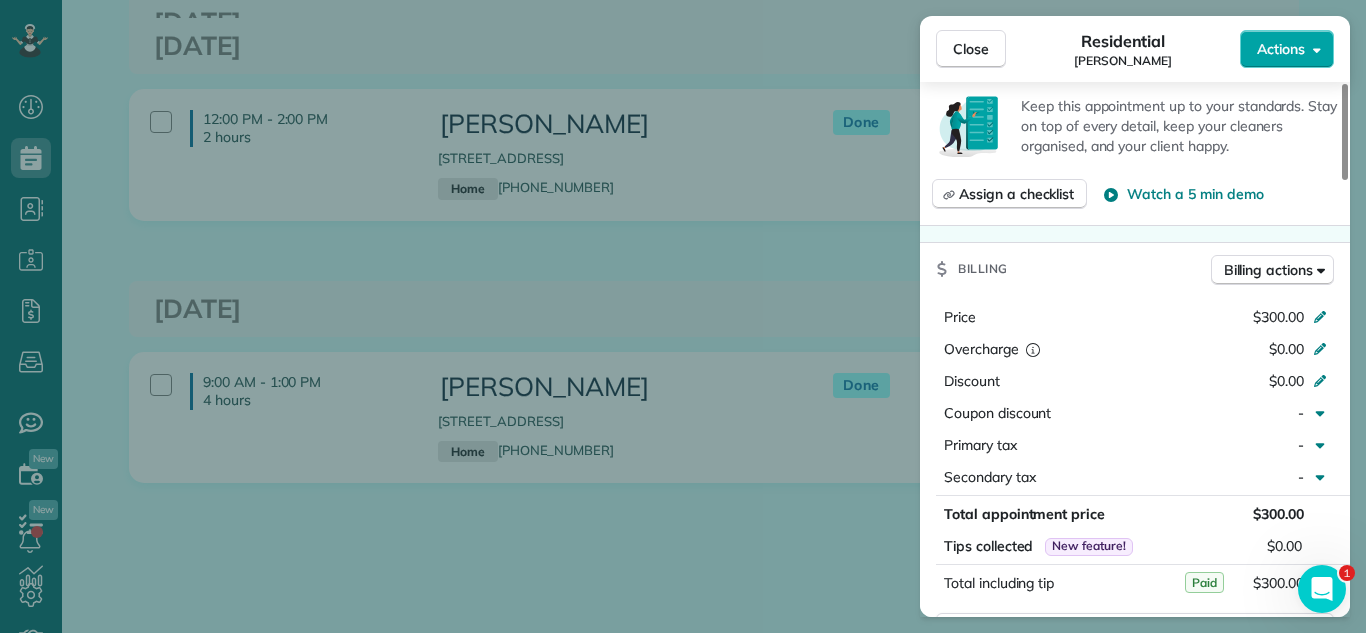 click on "Actions" at bounding box center (1281, 49) 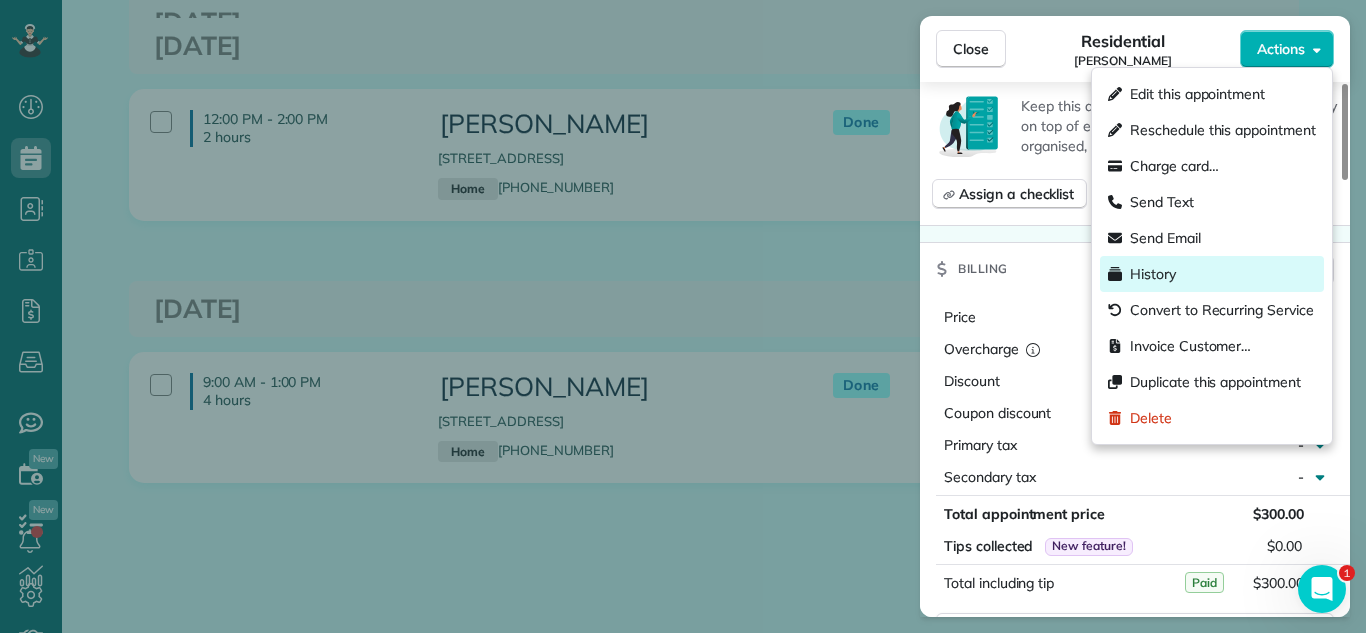 click on "History" at bounding box center (1153, 274) 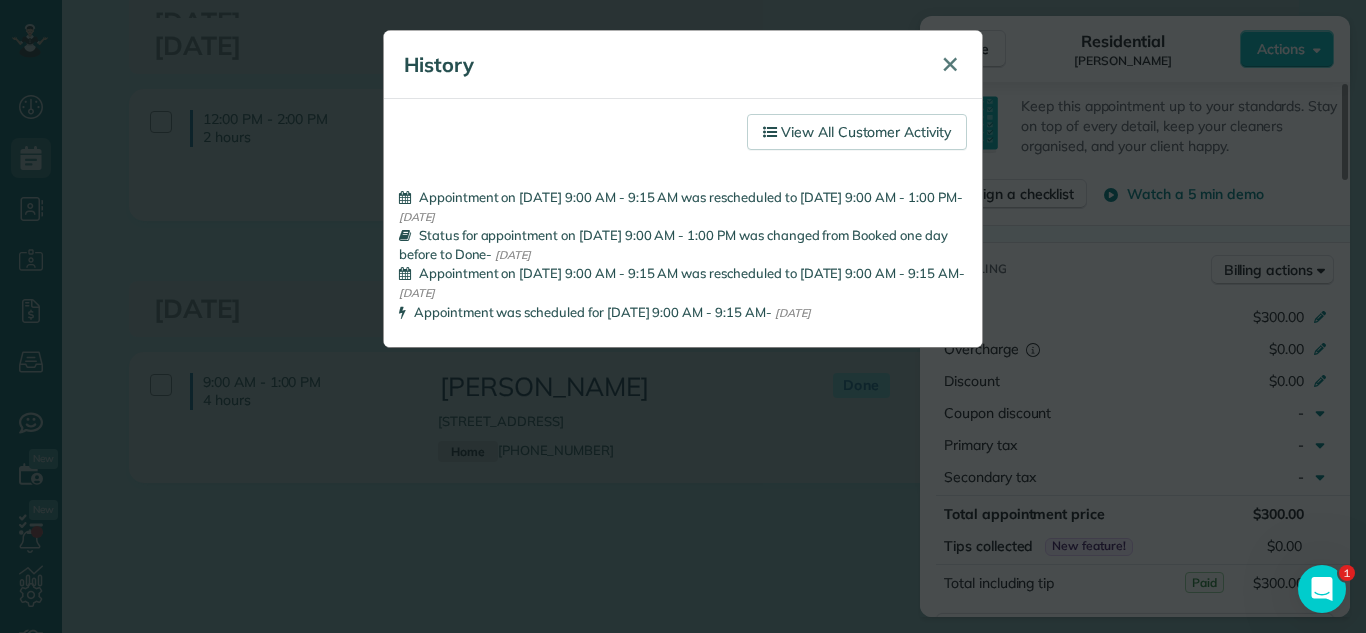 click on "✕" at bounding box center (950, 65) 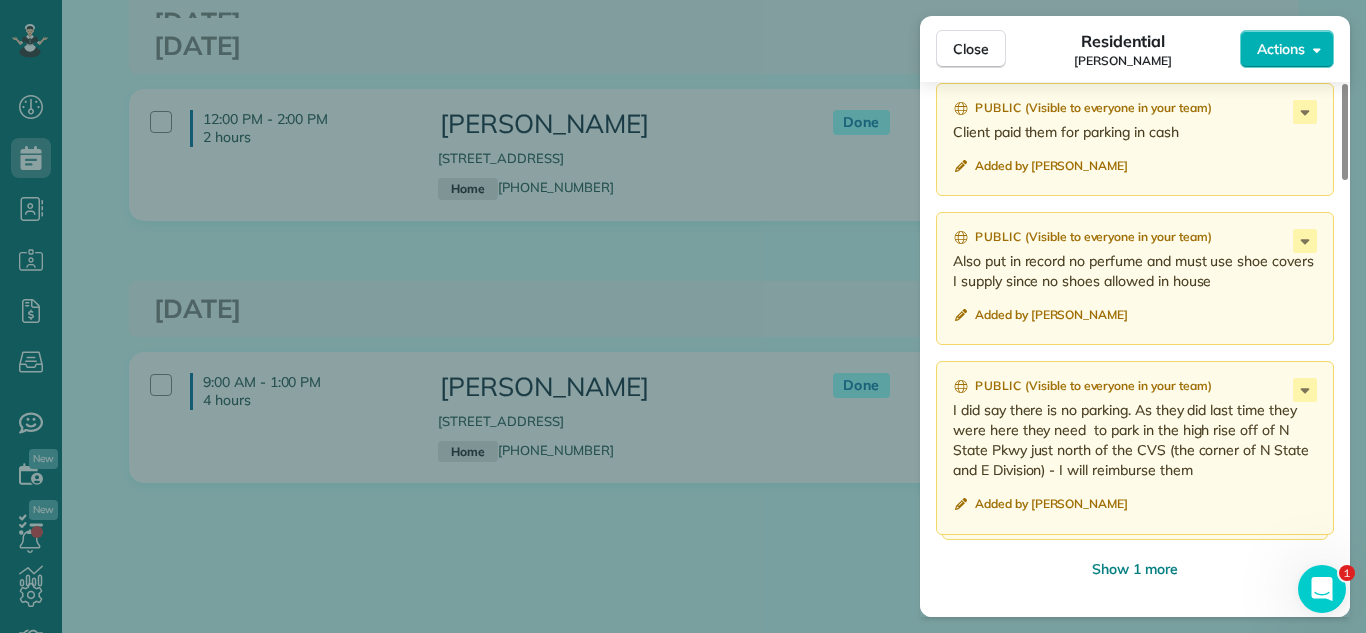 scroll, scrollTop: 2076, scrollLeft: 0, axis: vertical 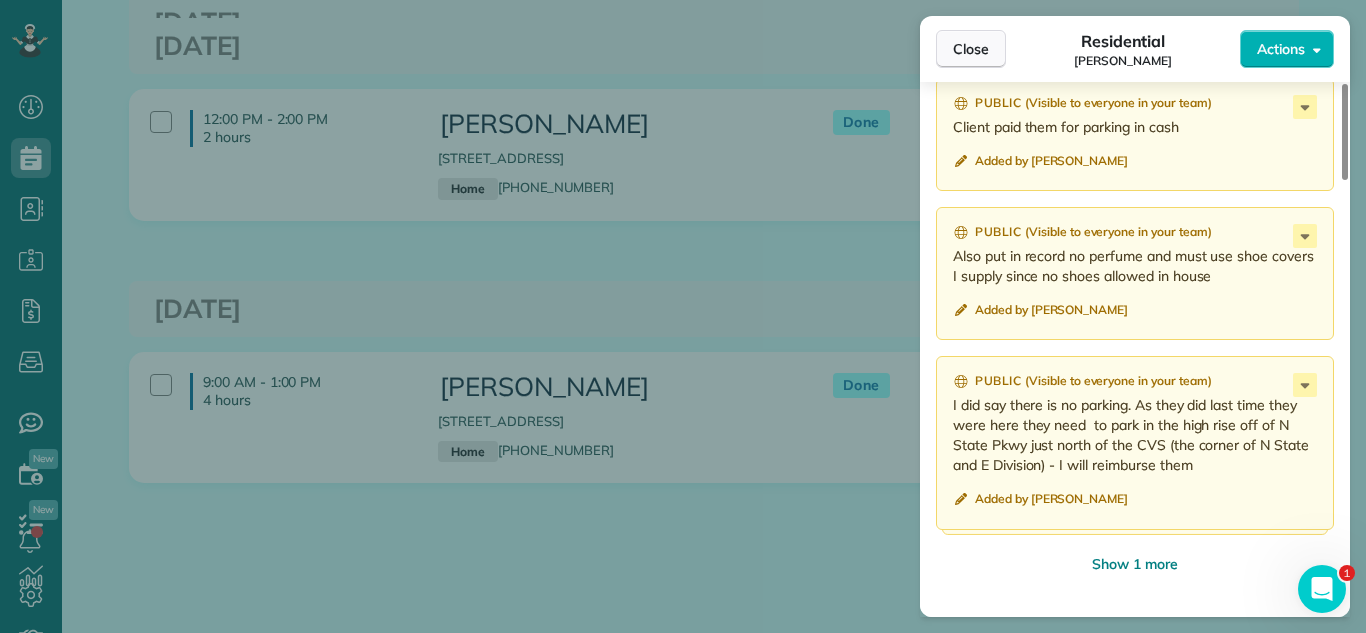 click on "Close" at bounding box center (971, 49) 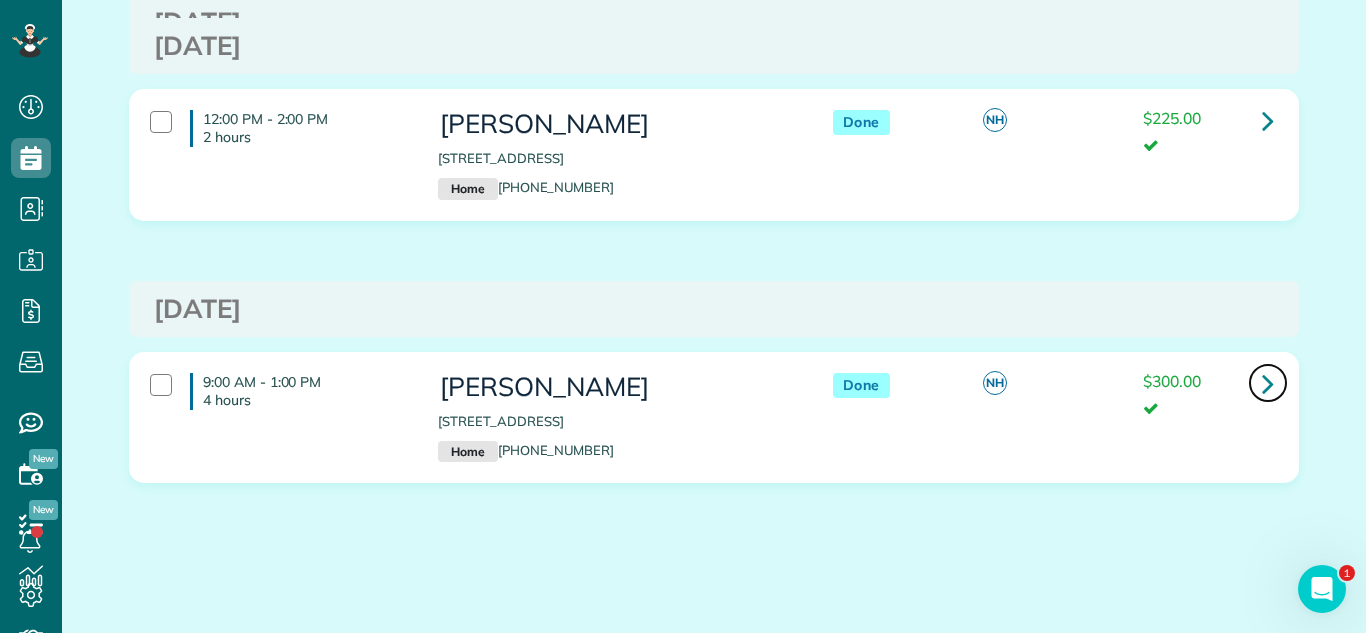 click at bounding box center [1268, 383] 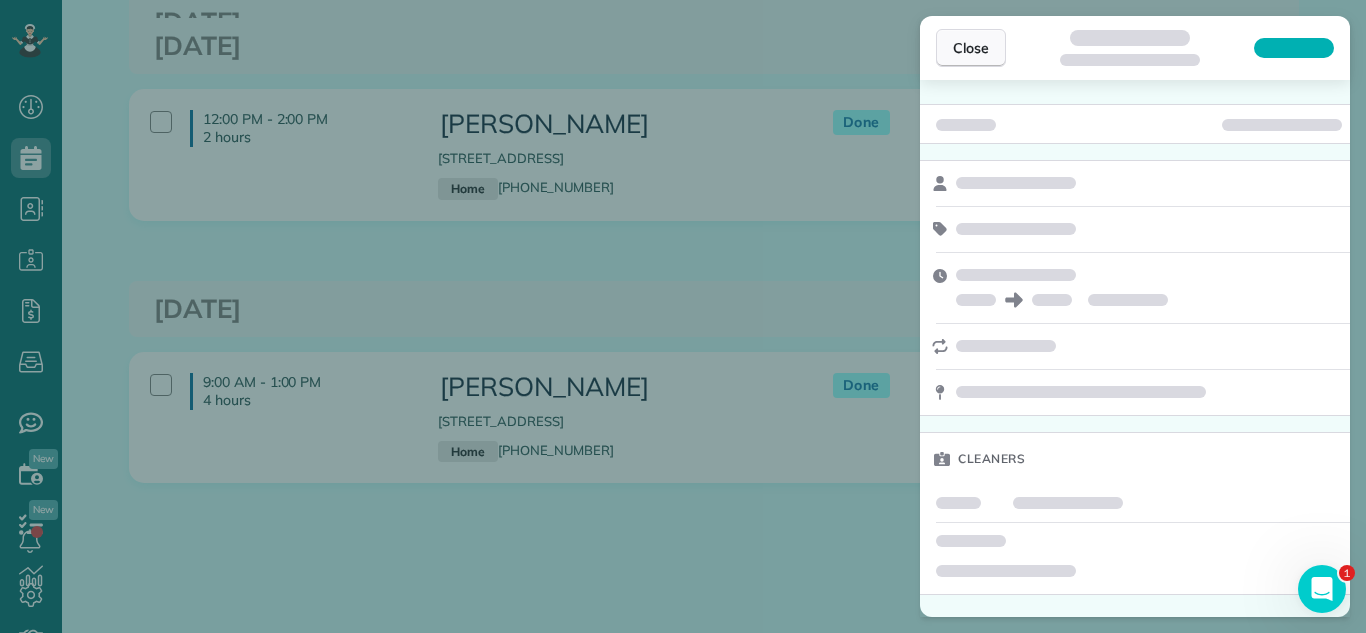click on "Close" at bounding box center [971, 48] 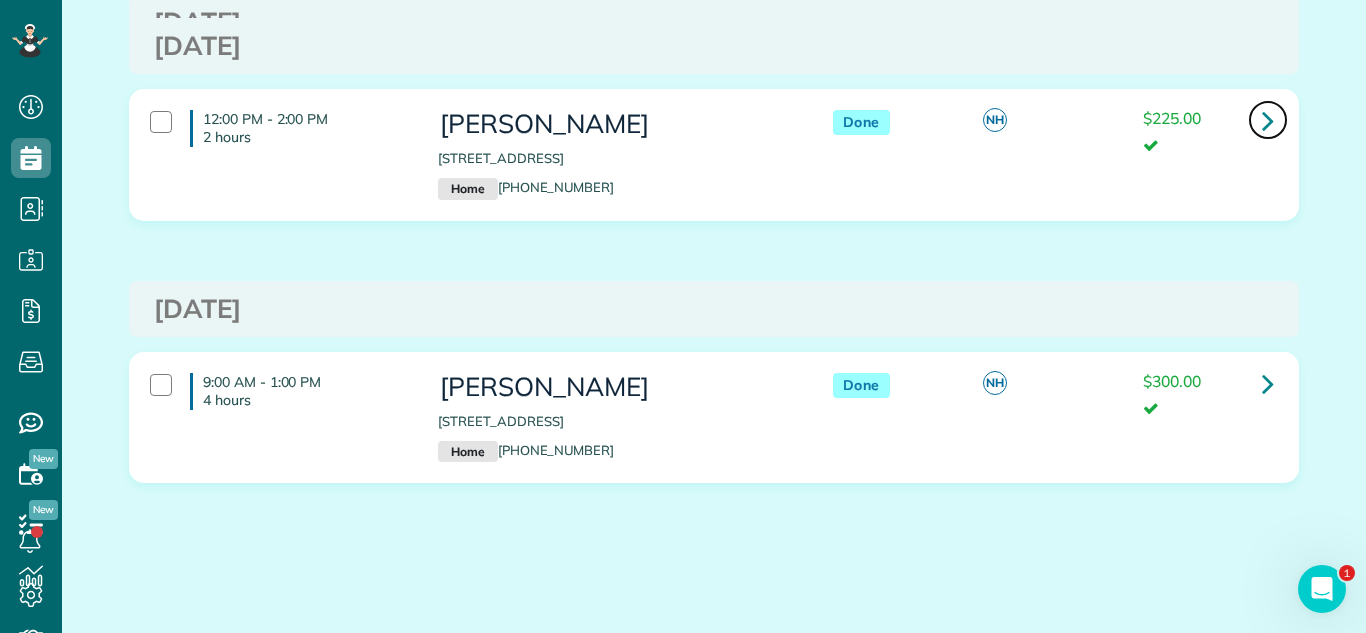 click at bounding box center (1268, 120) 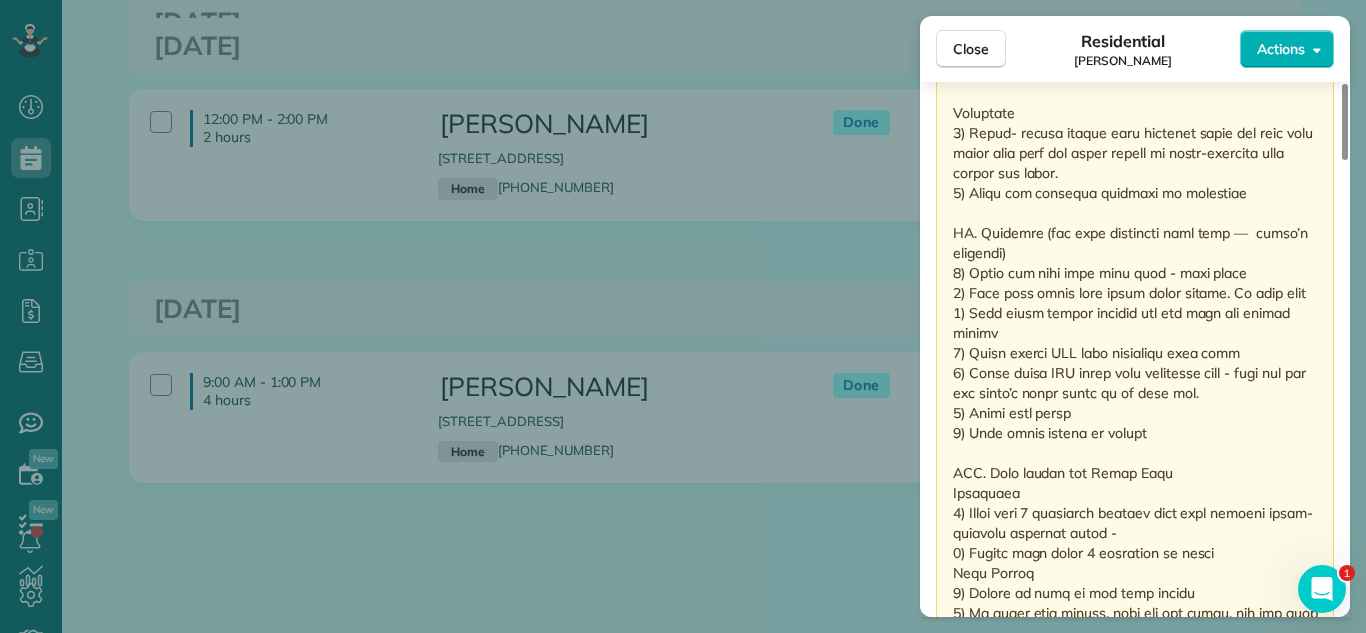 scroll, scrollTop: 3202, scrollLeft: 0, axis: vertical 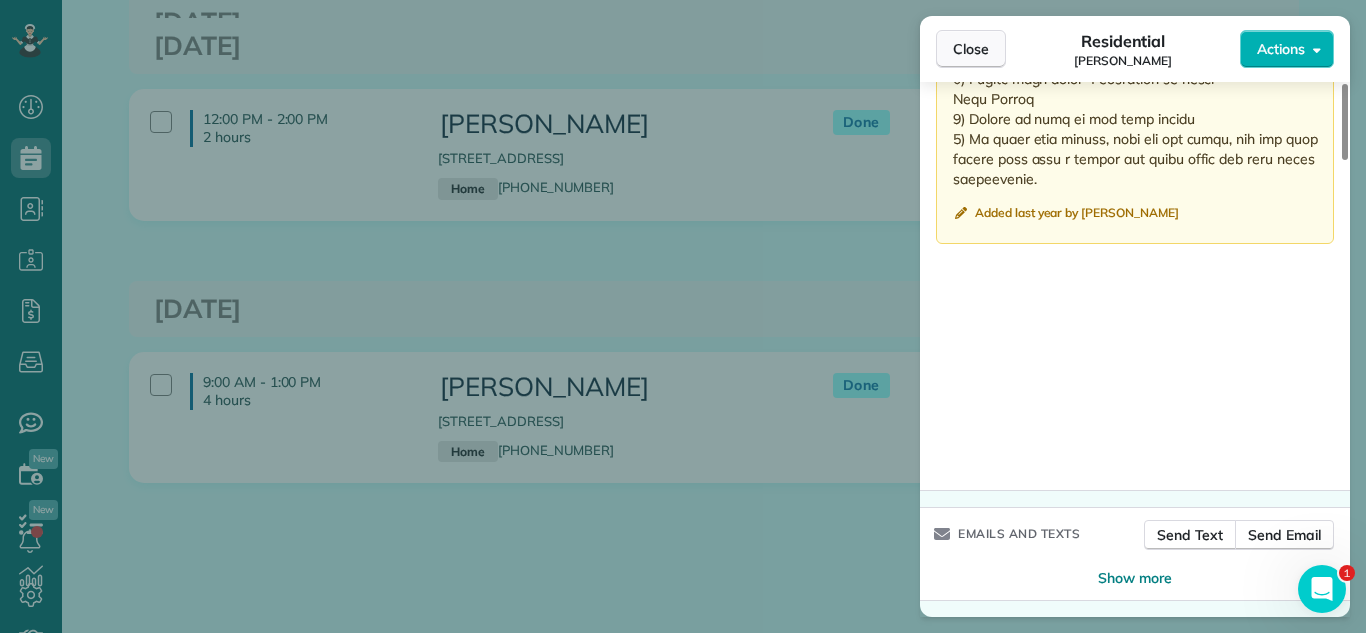 click on "Close" at bounding box center [971, 49] 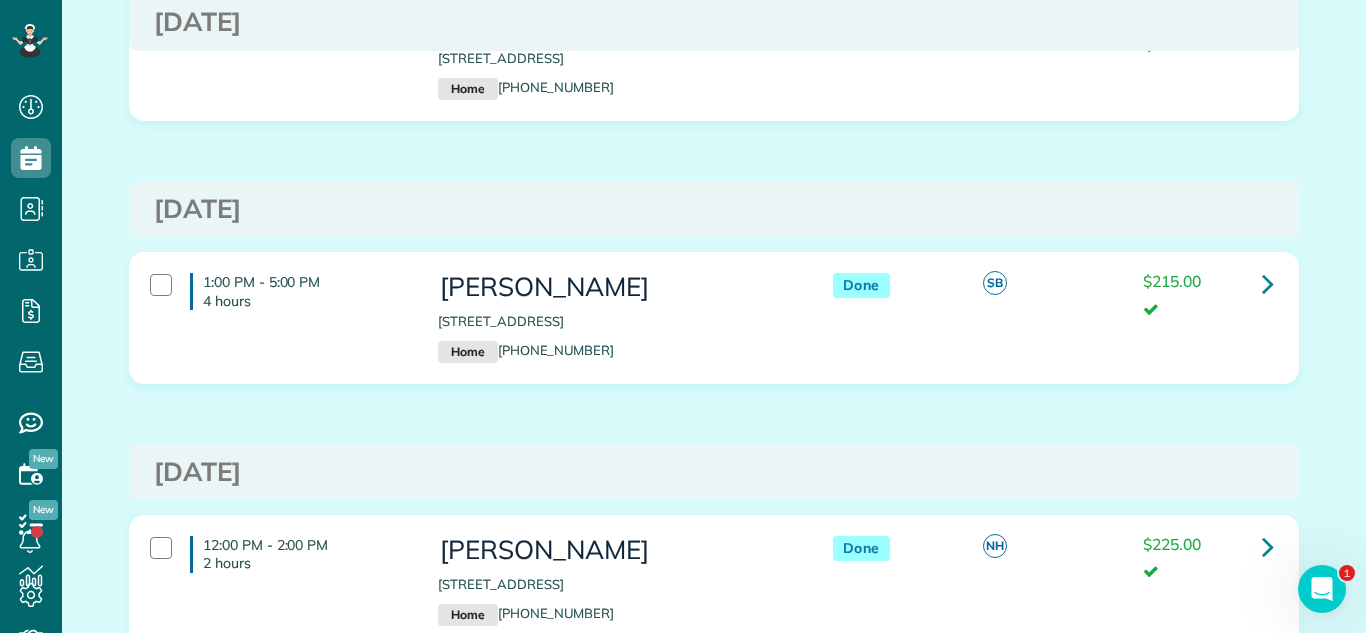 scroll, scrollTop: 235, scrollLeft: 0, axis: vertical 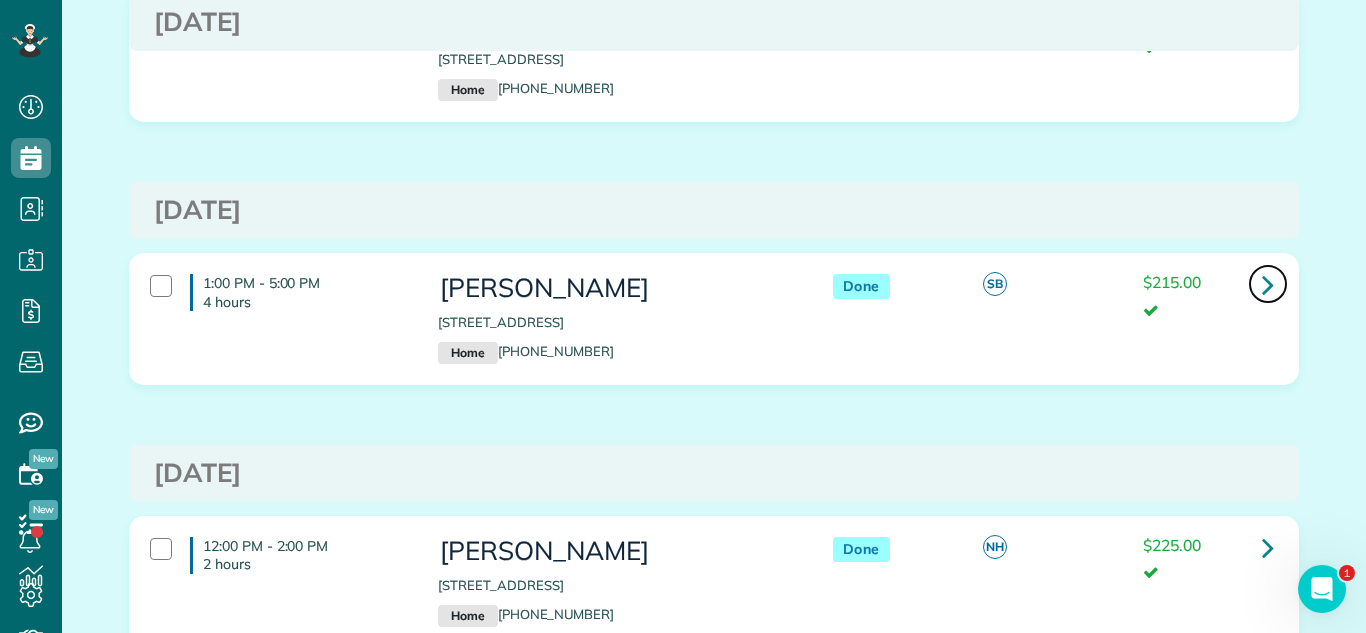 click at bounding box center (1268, 284) 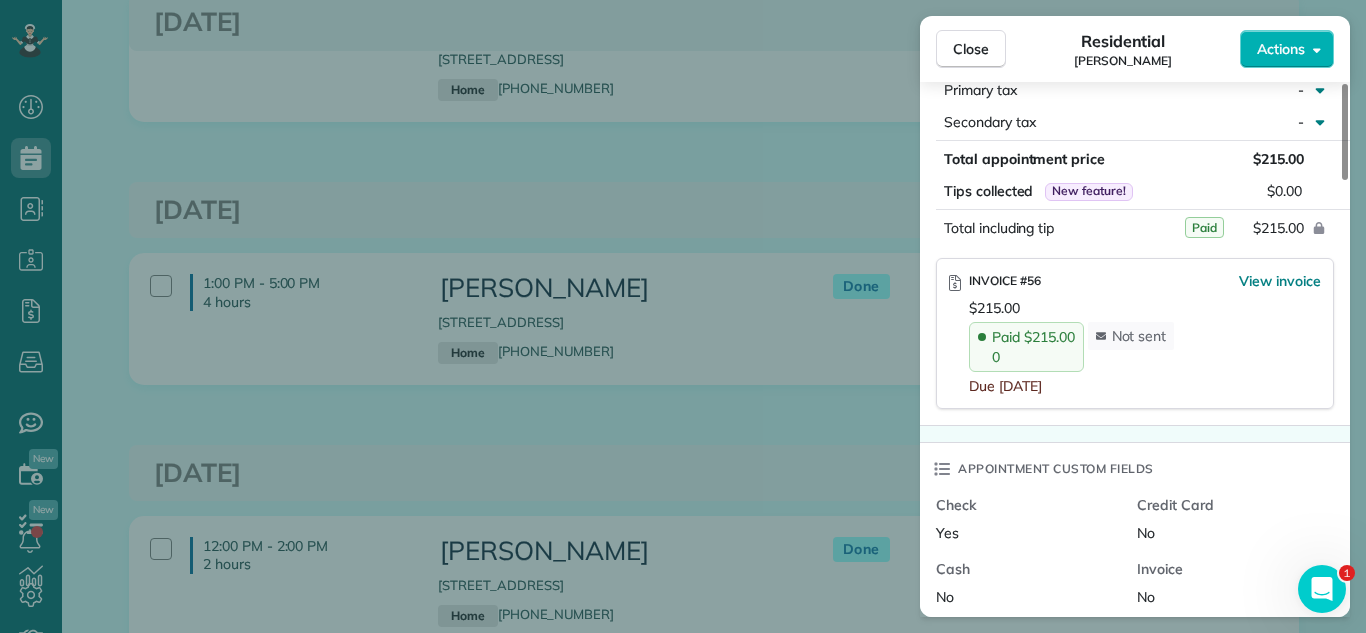 scroll, scrollTop: 1054, scrollLeft: 0, axis: vertical 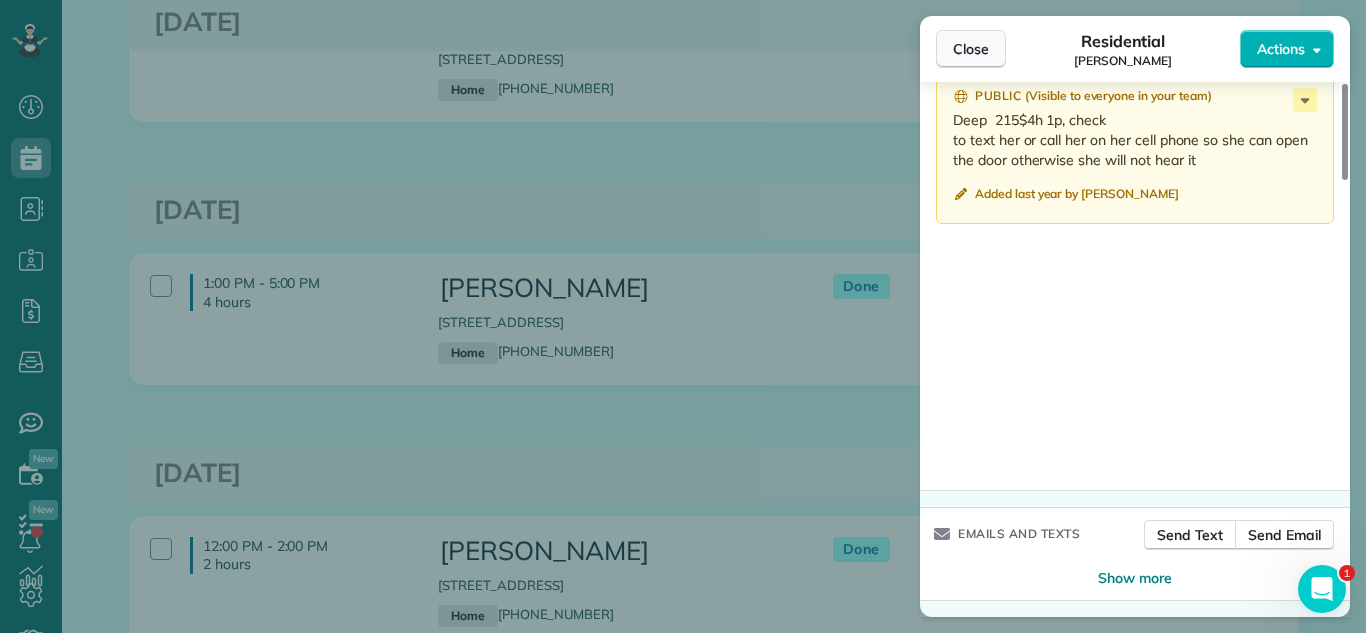 click on "Close" at bounding box center (971, 49) 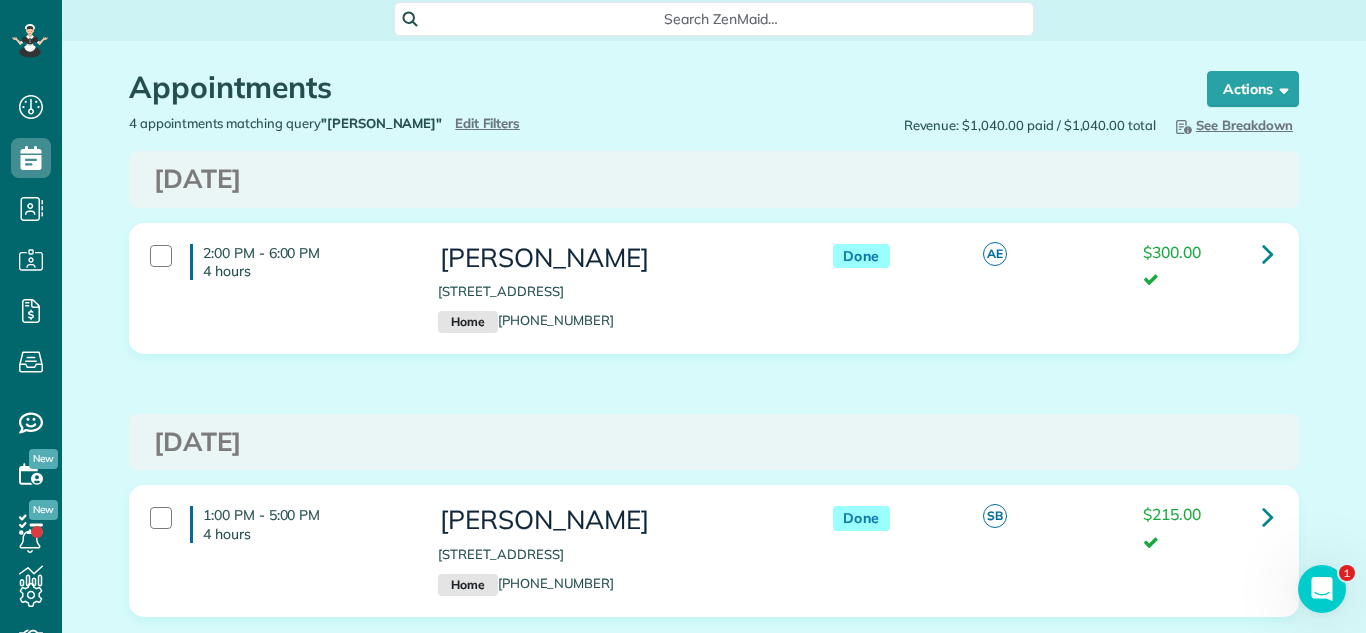scroll, scrollTop: 0, scrollLeft: 0, axis: both 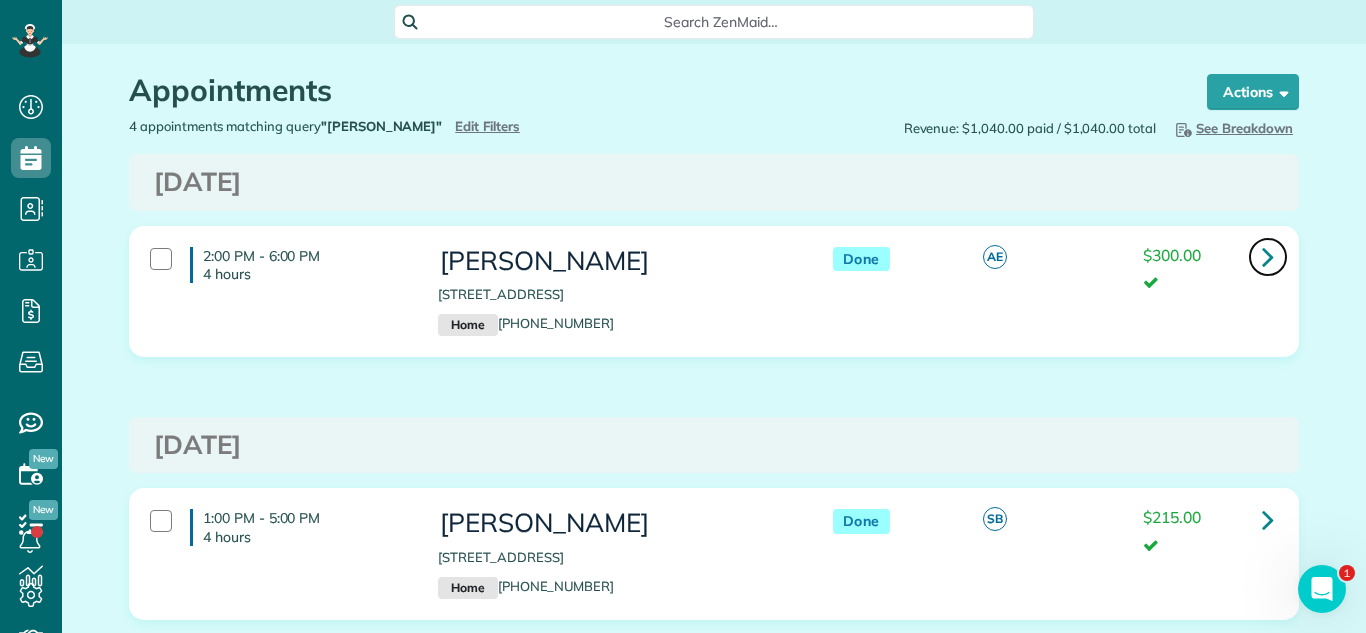 click at bounding box center [1268, 257] 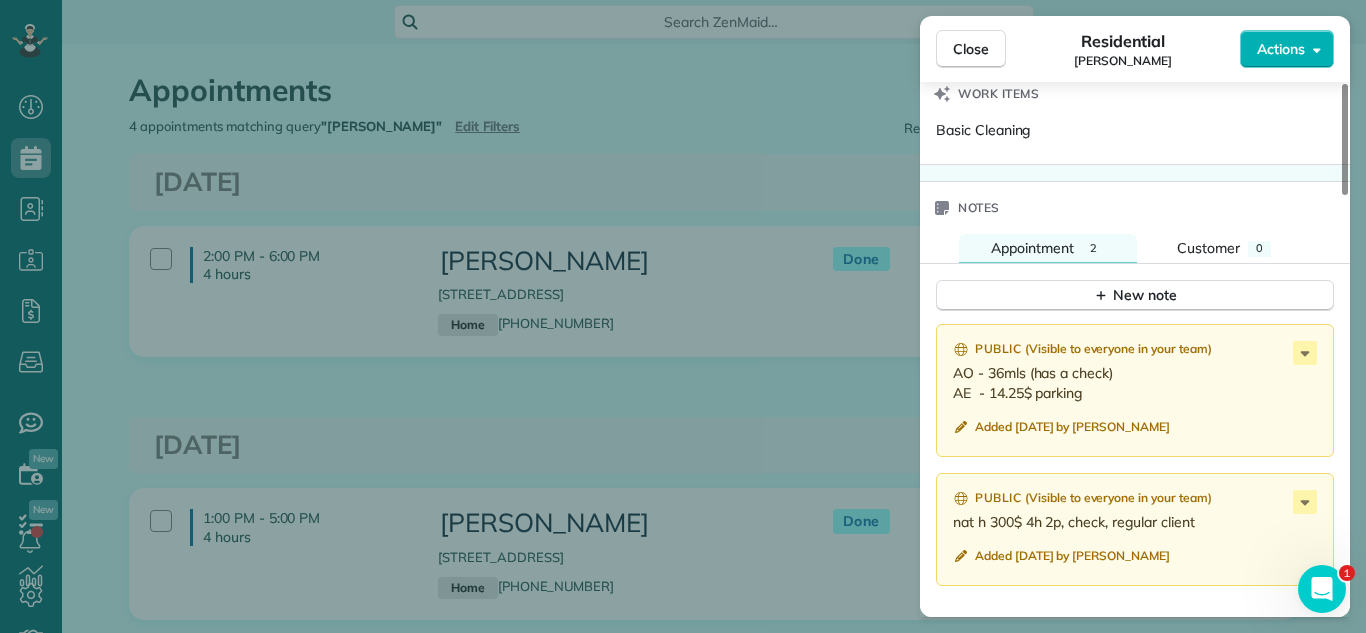 scroll, scrollTop: 2014, scrollLeft: 0, axis: vertical 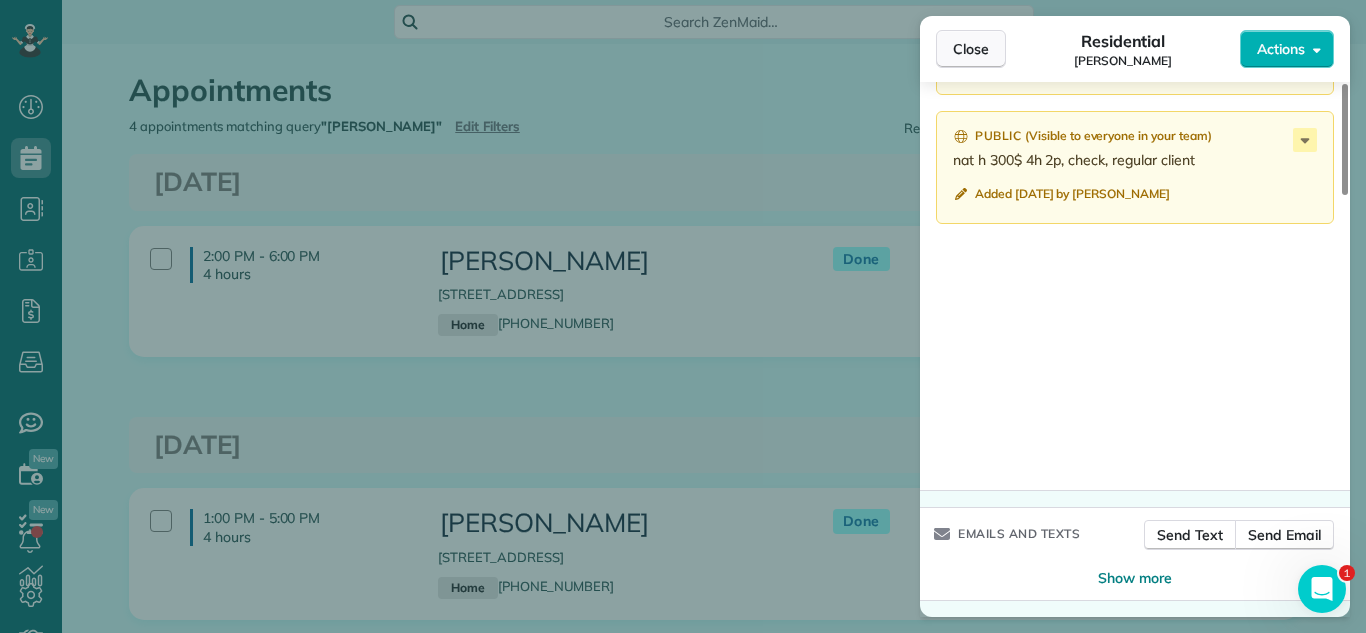 click on "Close" at bounding box center [971, 49] 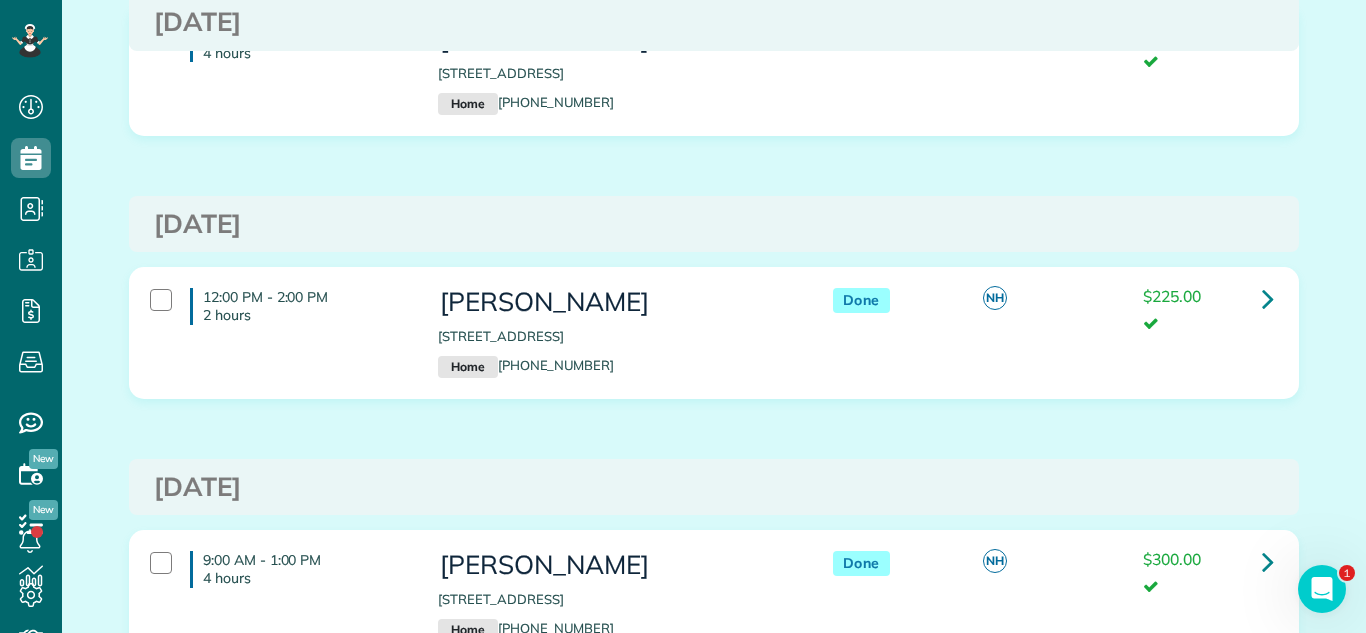 scroll, scrollTop: 662, scrollLeft: 0, axis: vertical 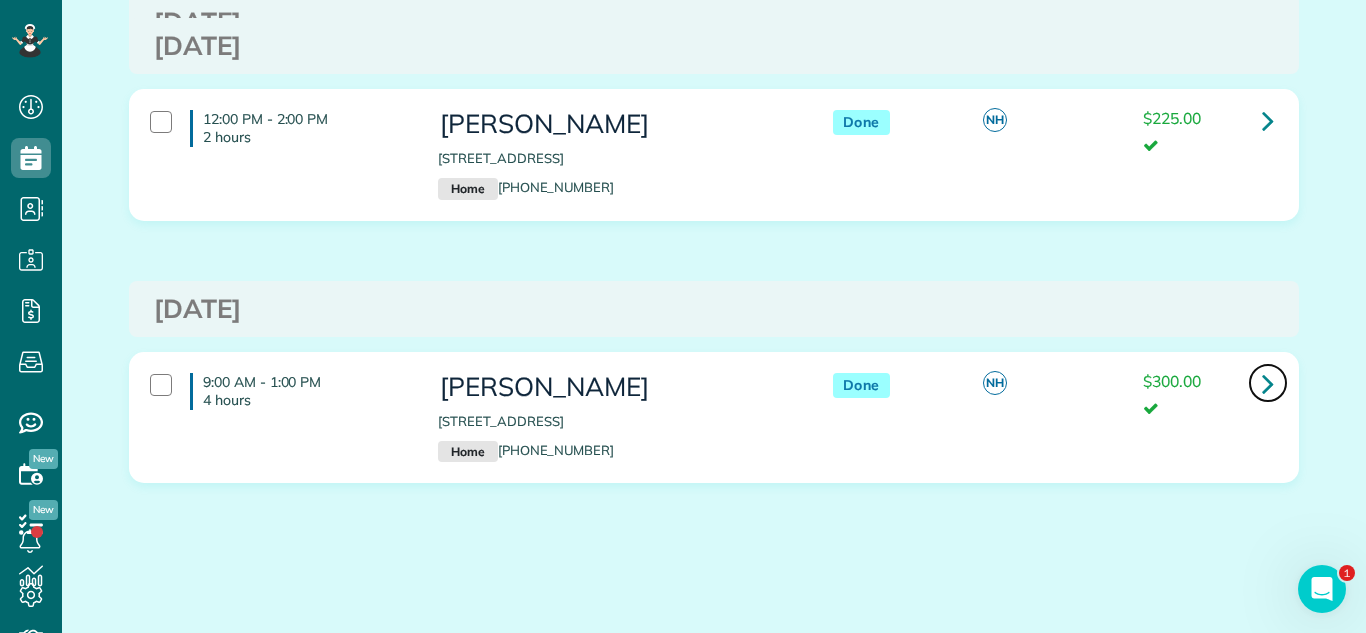 click at bounding box center (1268, 383) 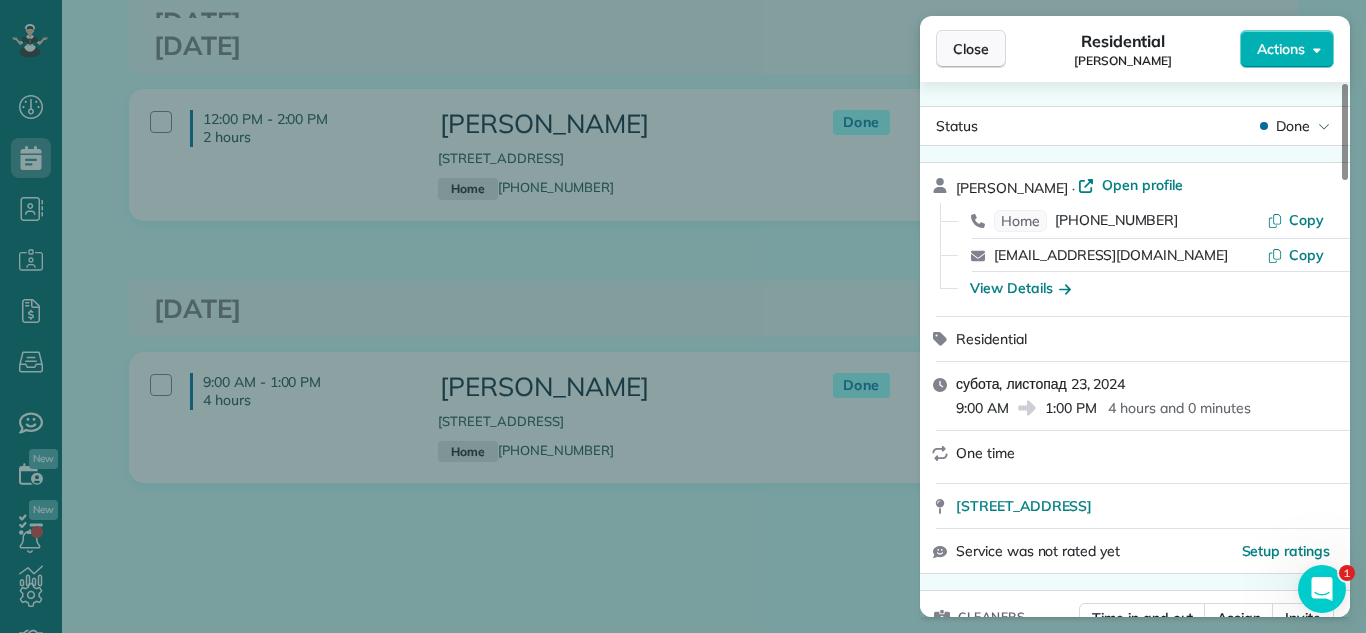 click on "Close" at bounding box center (971, 49) 